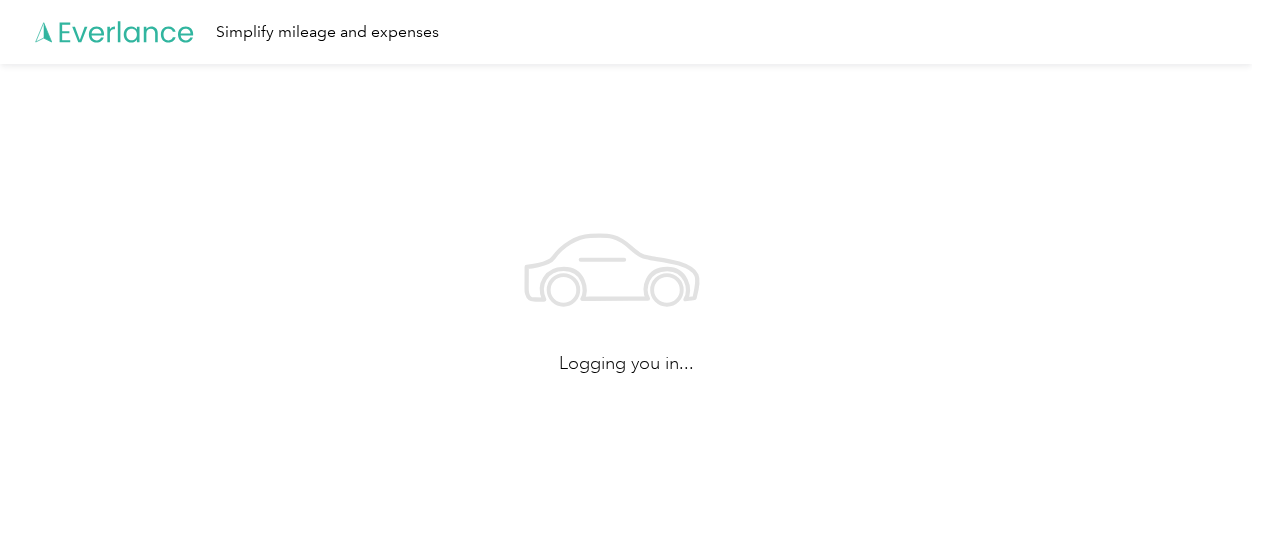 scroll, scrollTop: 0, scrollLeft: 0, axis: both 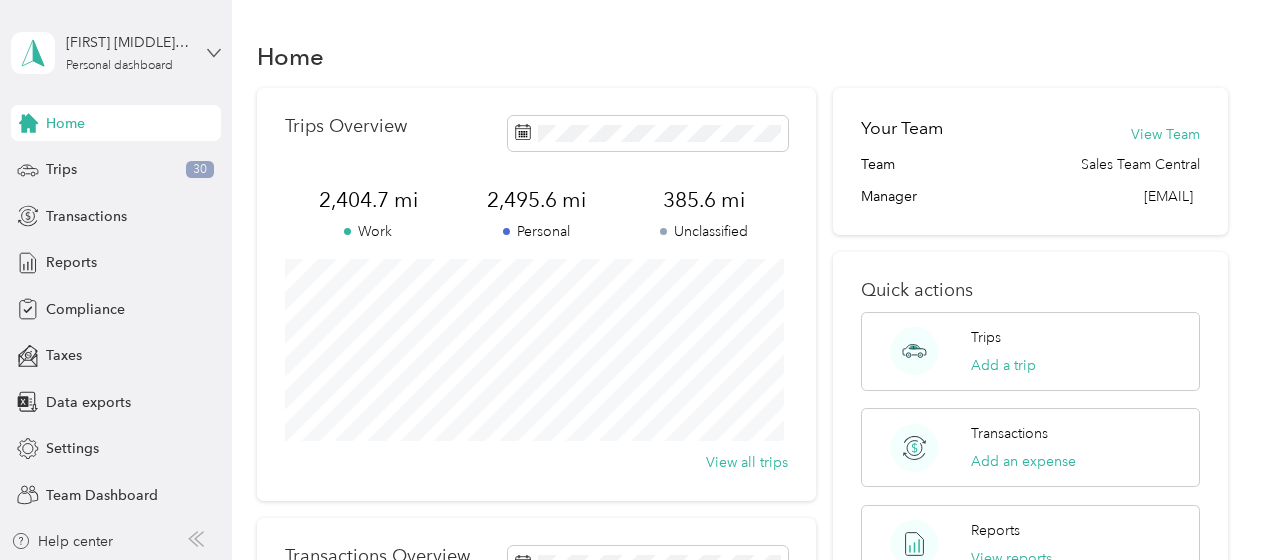 click 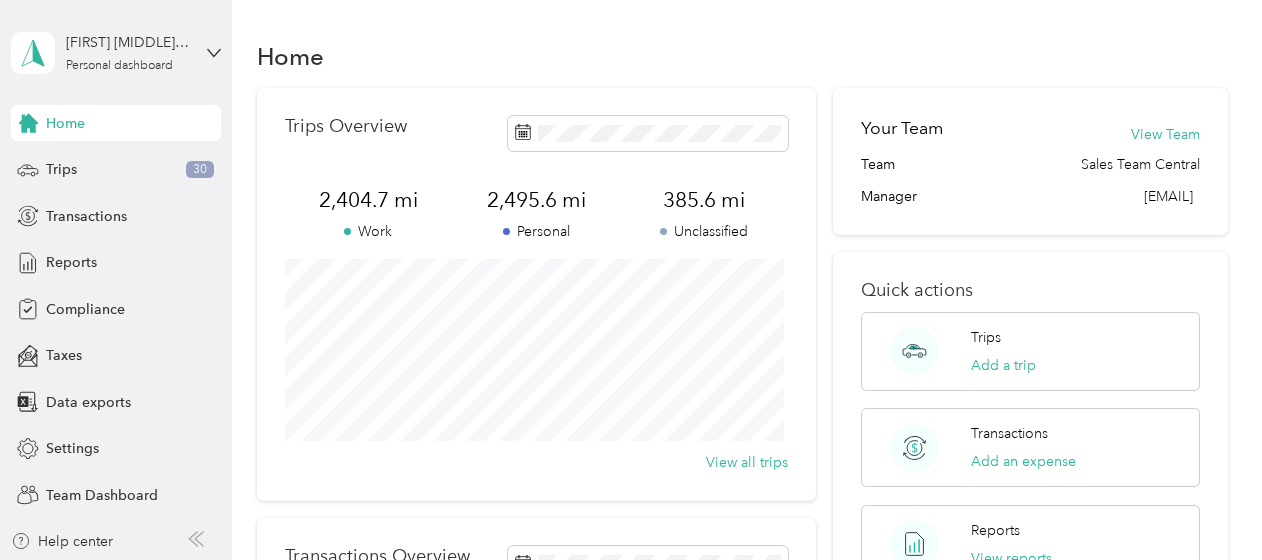 click on "Team dashboard" at bounding box center (156, 153) 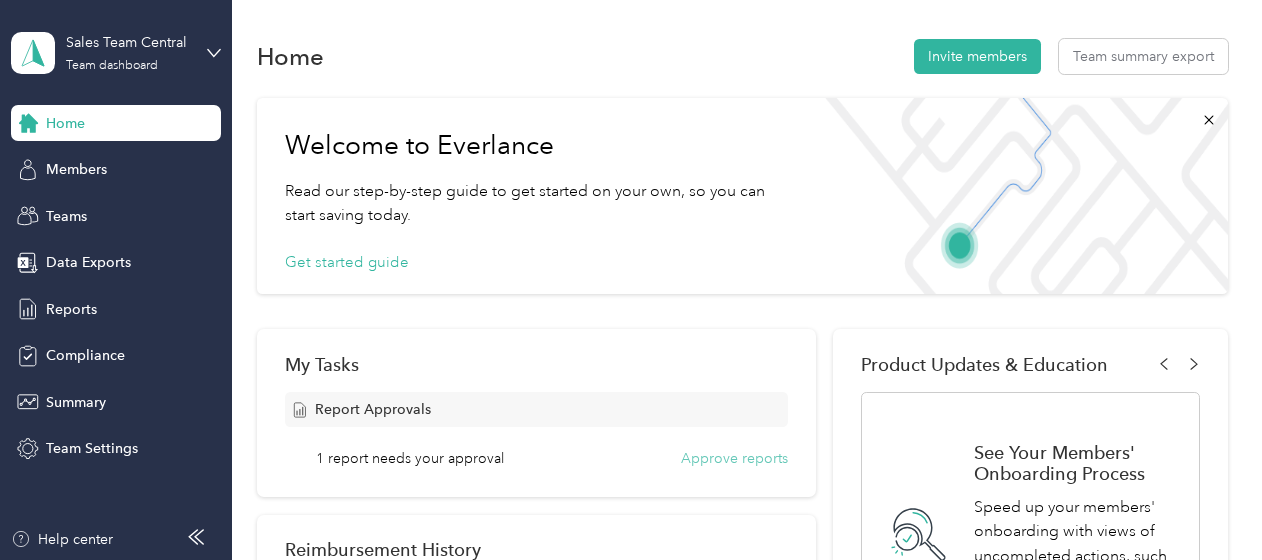 click on "Approve reports" at bounding box center (734, 458) 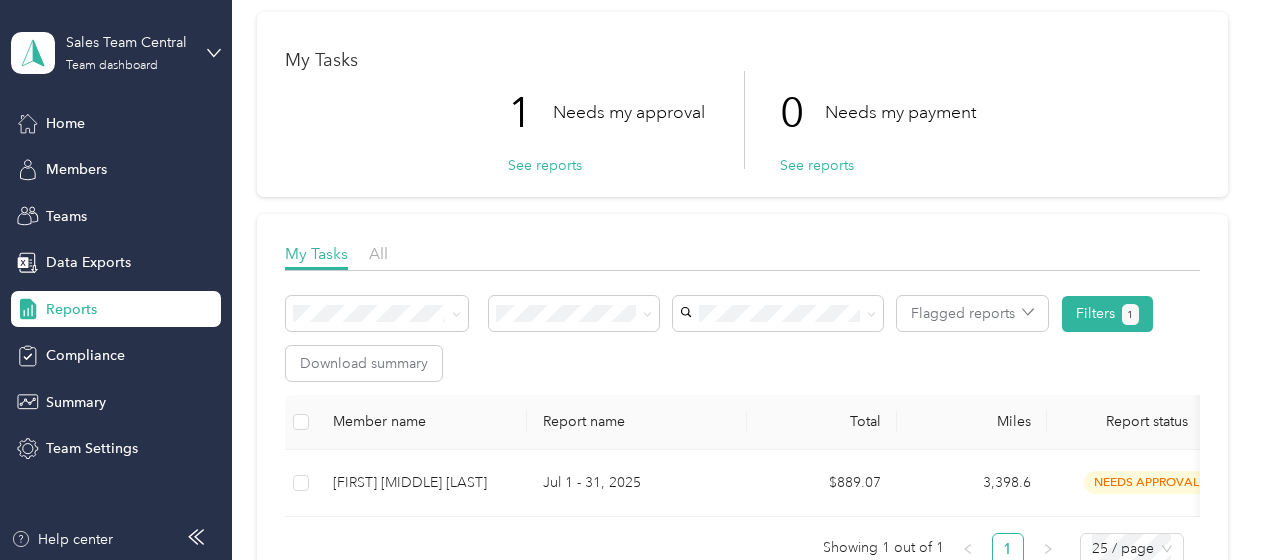 scroll, scrollTop: 88, scrollLeft: 0, axis: vertical 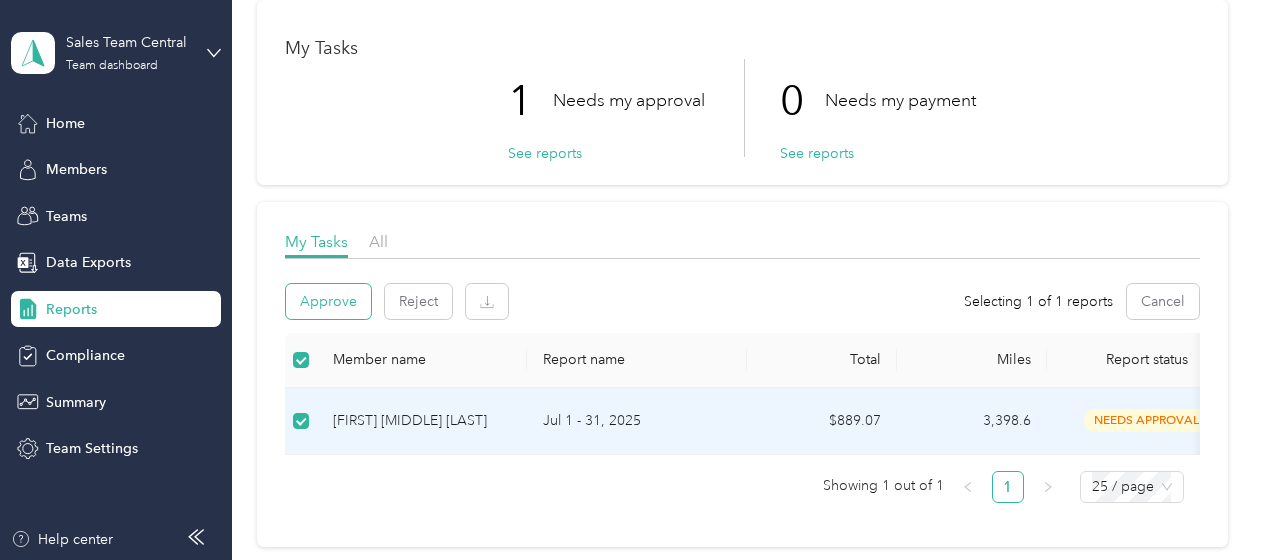 click on "Approve" at bounding box center (328, 301) 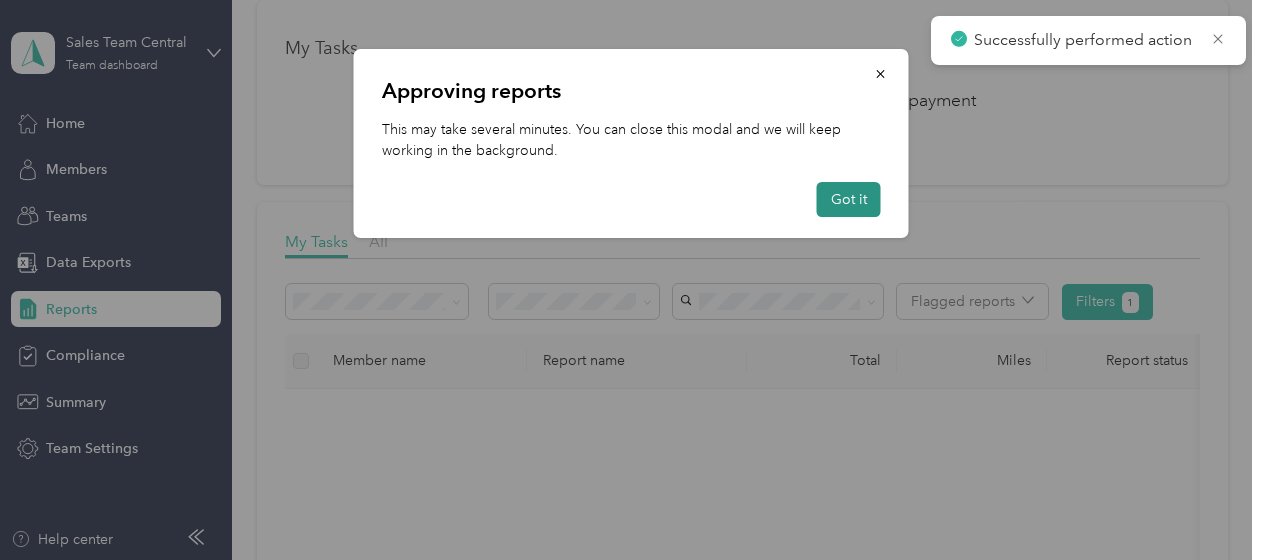 click on "Got it" at bounding box center (849, 199) 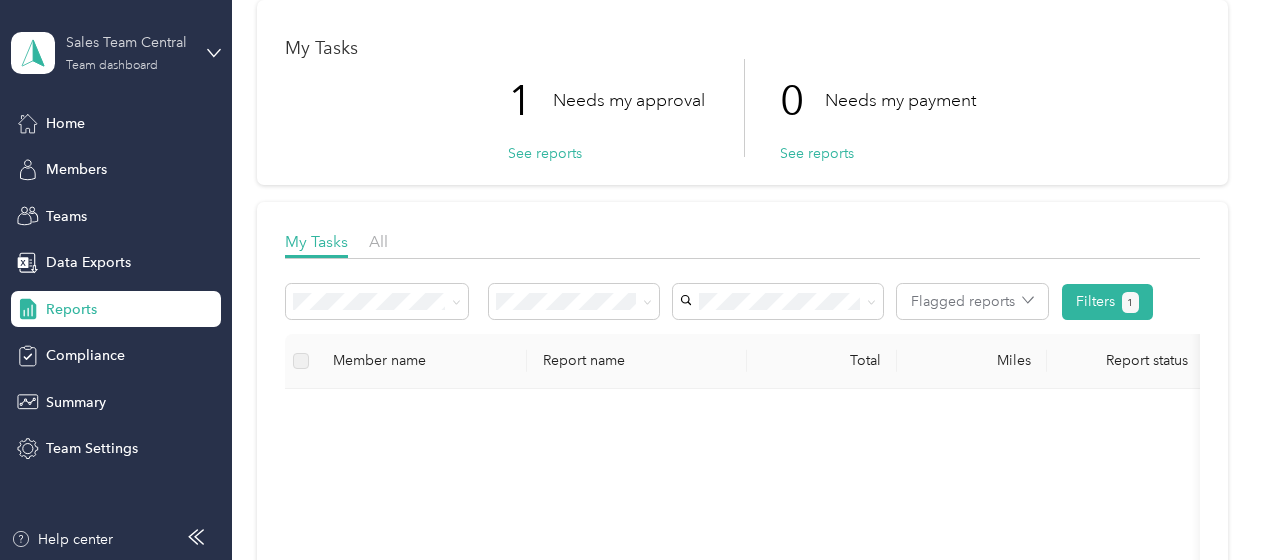 click on "Team dashboard" at bounding box center (112, 66) 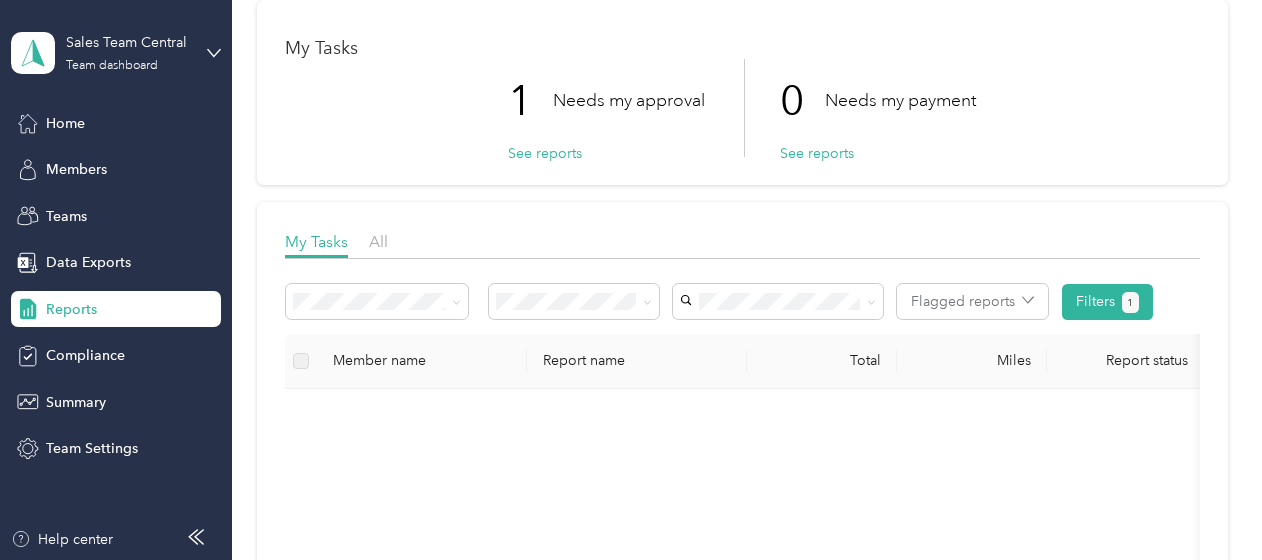 click on "Personal dashboard" at bounding box center [92, 198] 